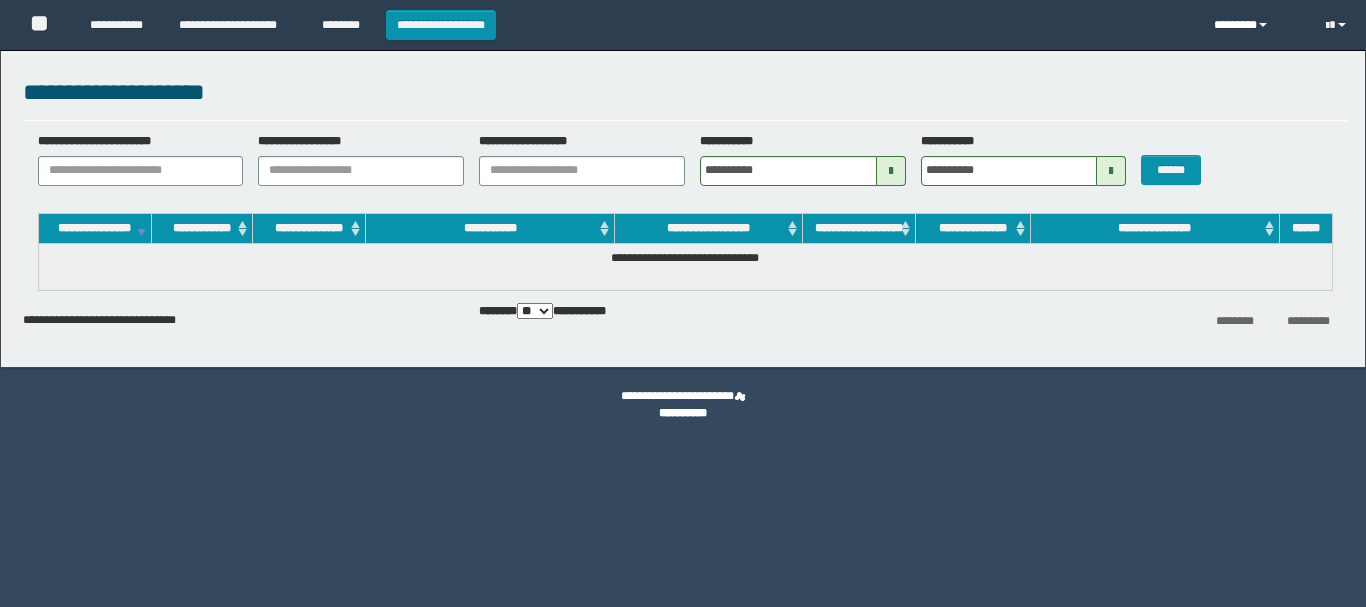 scroll, scrollTop: 0, scrollLeft: 0, axis: both 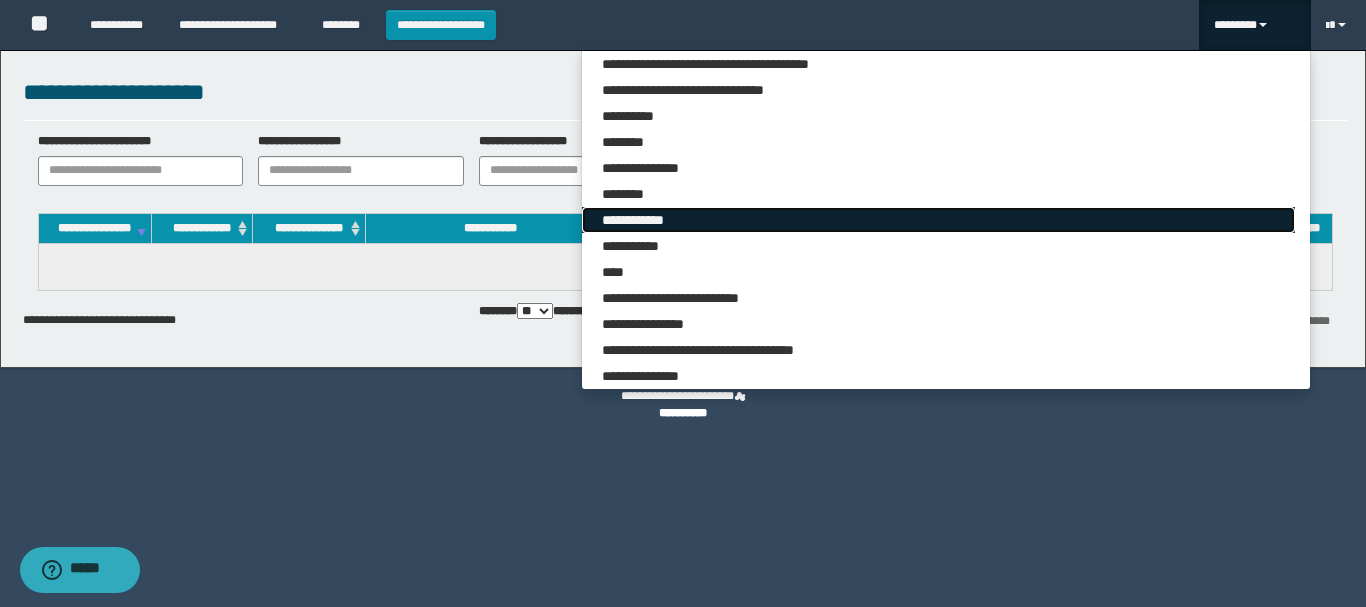 click on "**********" at bounding box center [938, 220] 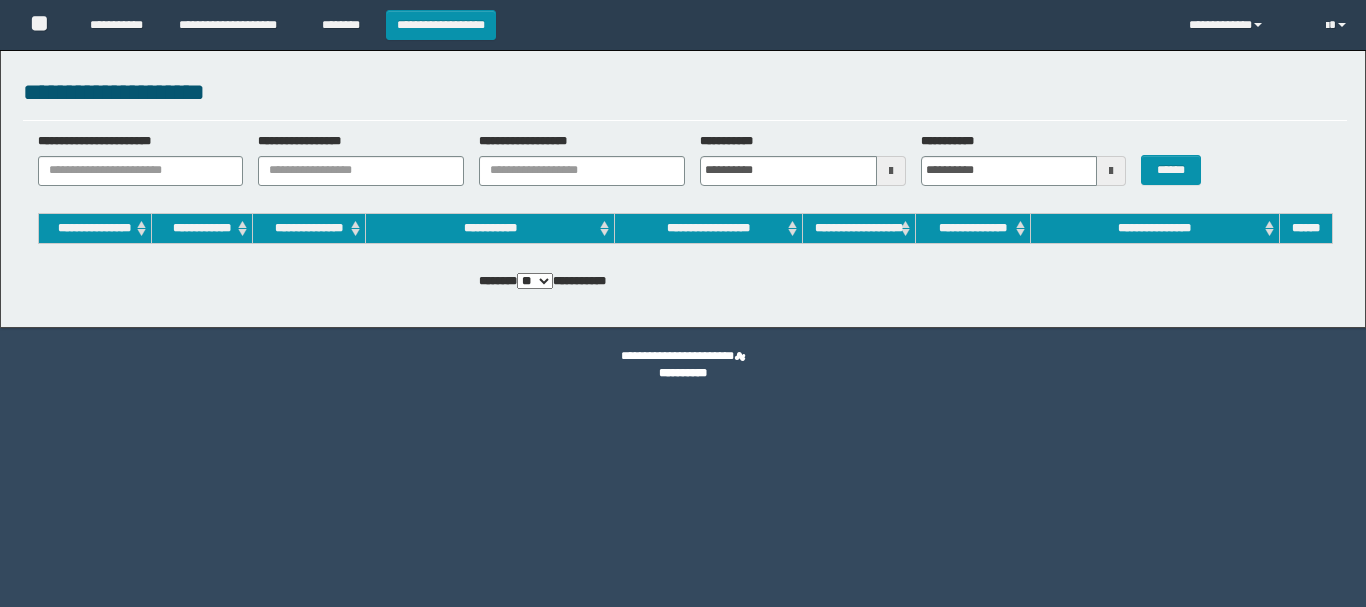scroll, scrollTop: 0, scrollLeft: 0, axis: both 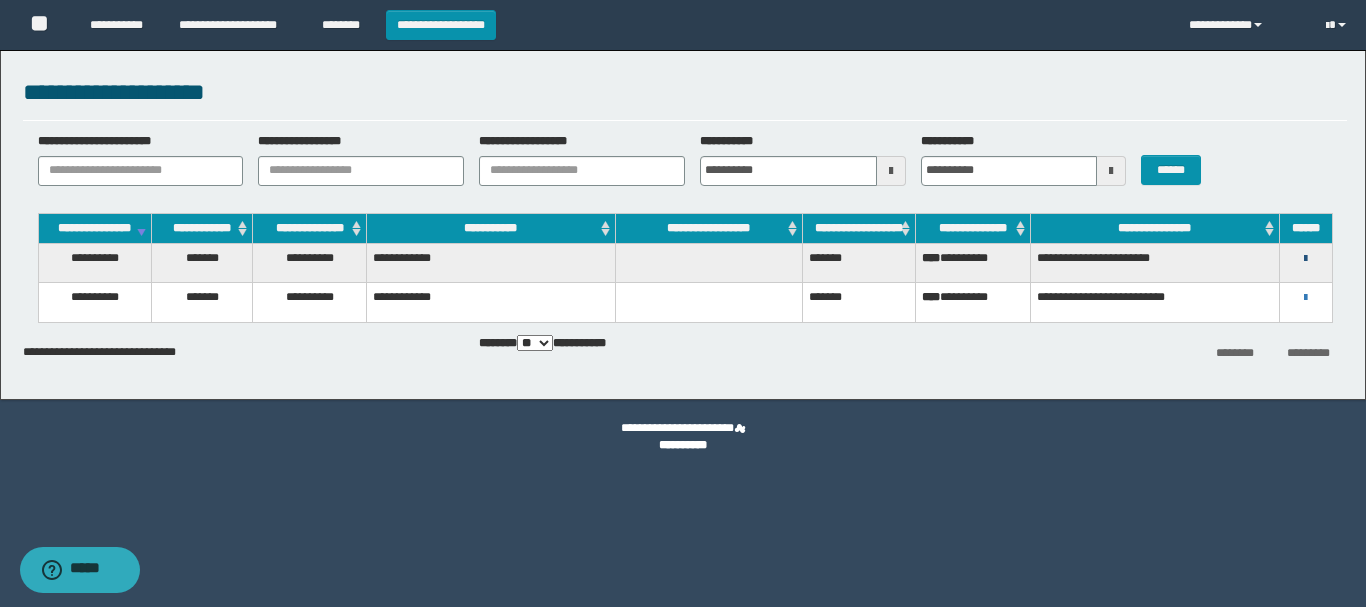 click at bounding box center (1305, 259) 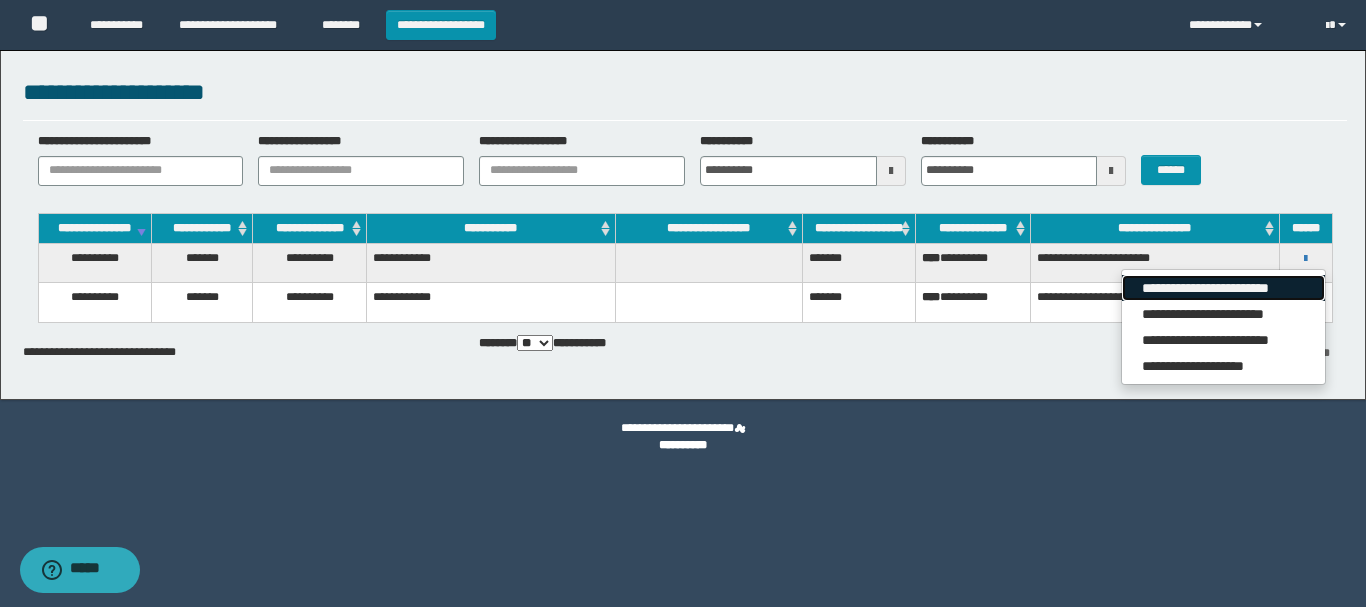 click on "**********" at bounding box center [1223, 288] 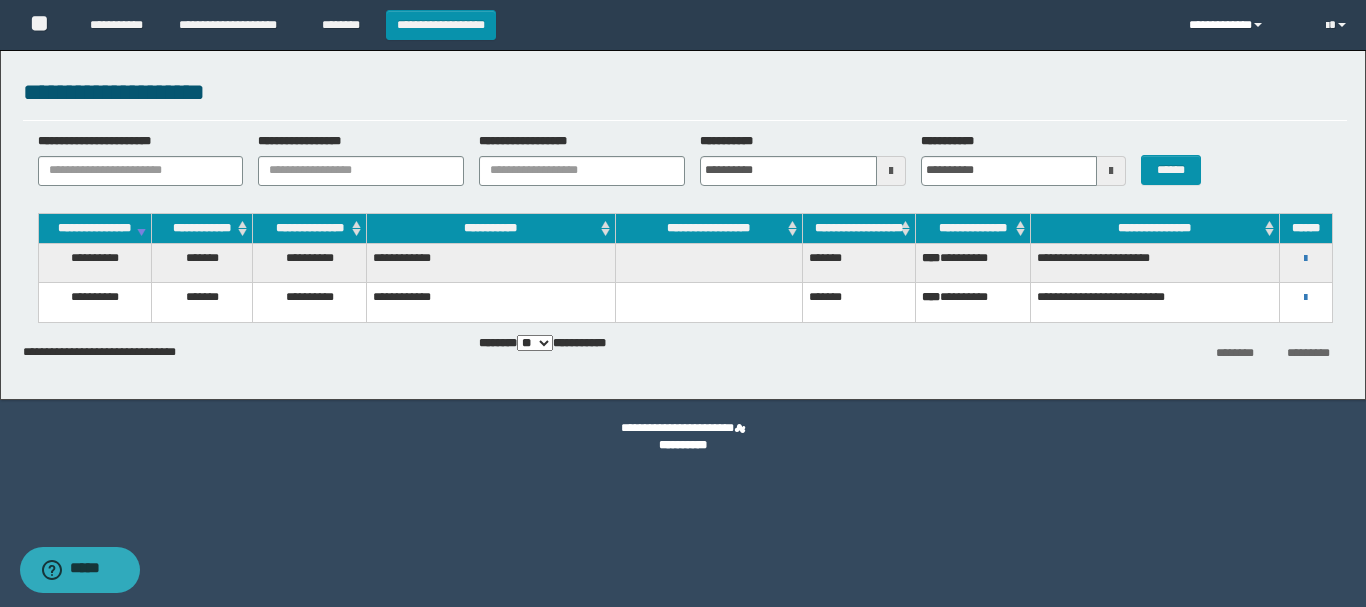 click on "**********" at bounding box center (1242, 25) 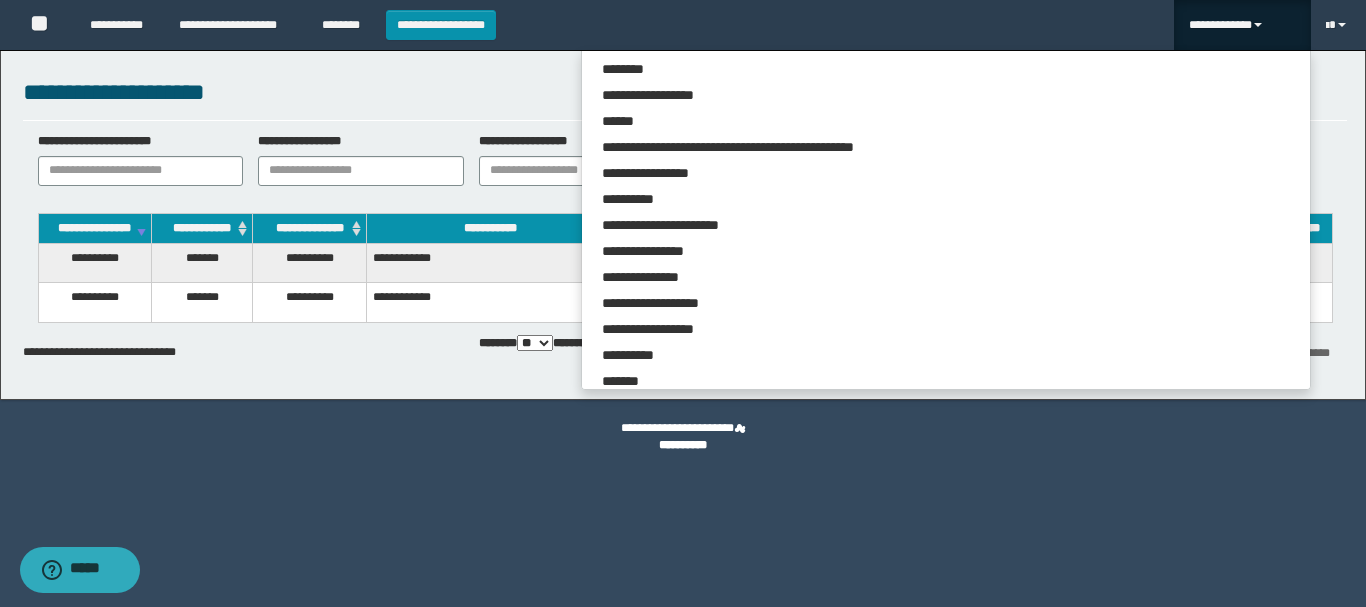 scroll, scrollTop: 6250, scrollLeft: 0, axis: vertical 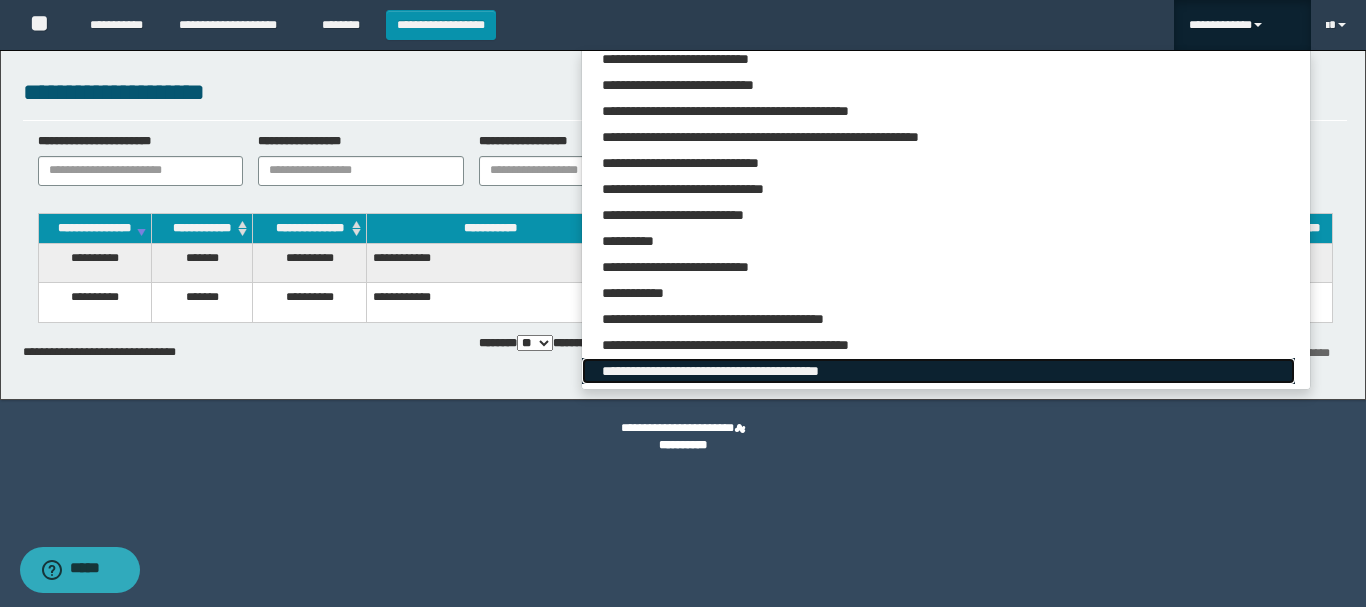 click on "**********" at bounding box center [938, 371] 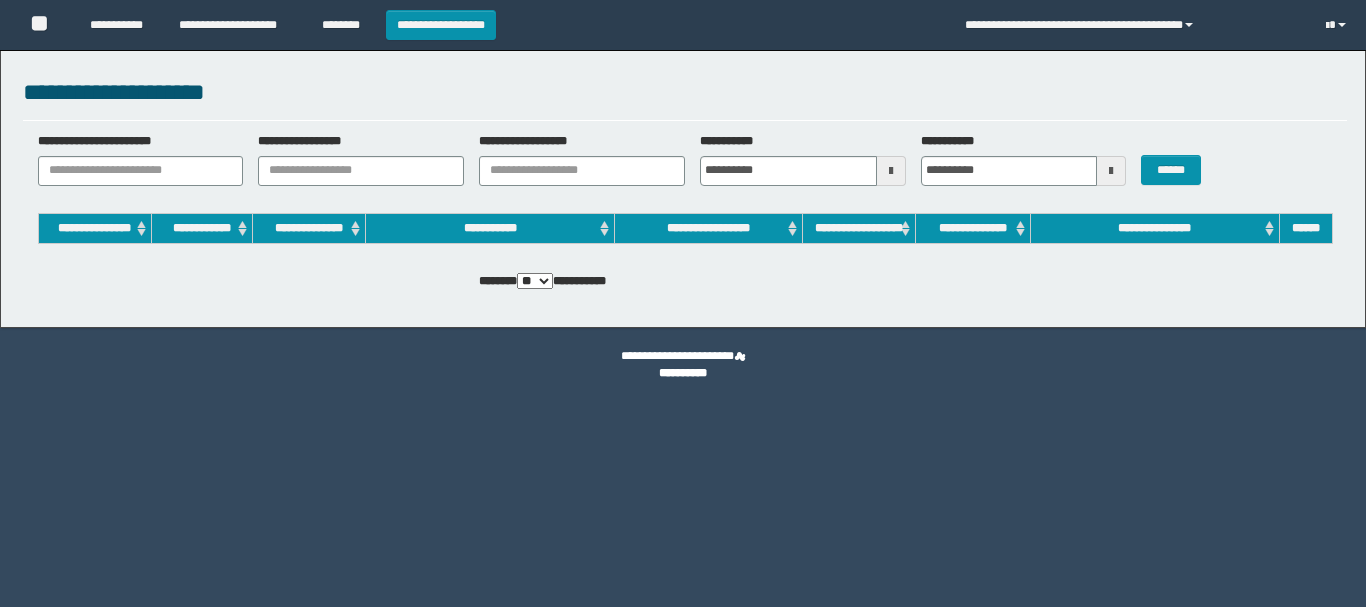 scroll, scrollTop: 0, scrollLeft: 0, axis: both 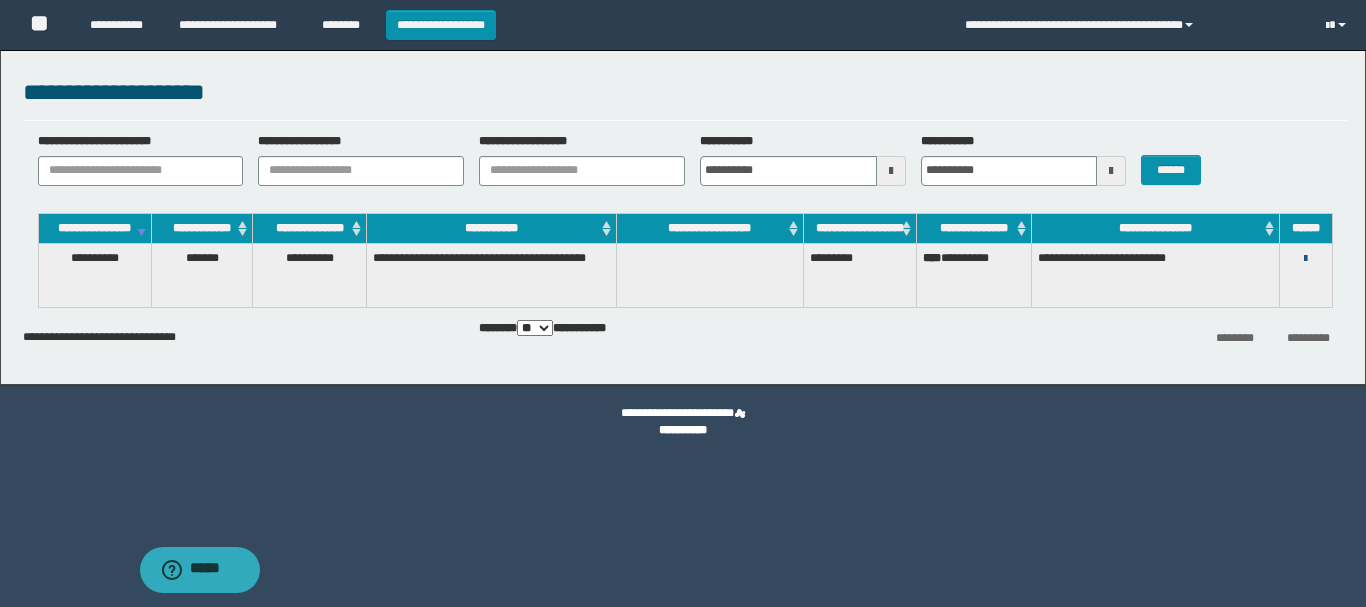 click at bounding box center [1305, 259] 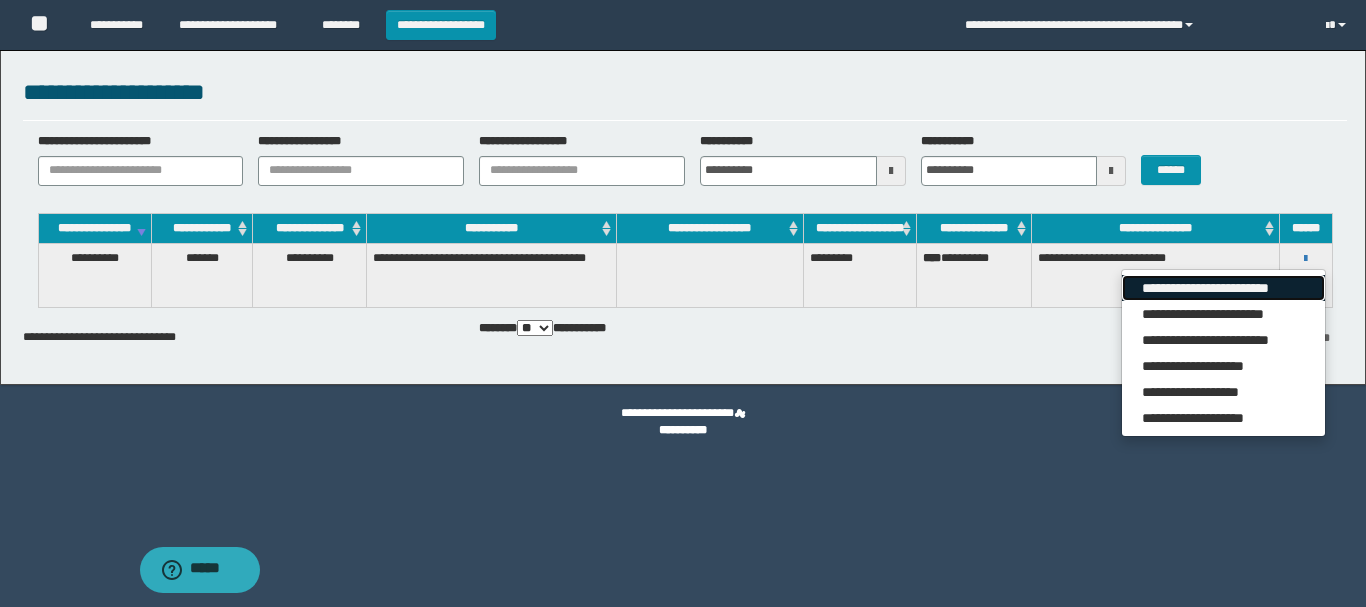 click on "**********" at bounding box center [1223, 288] 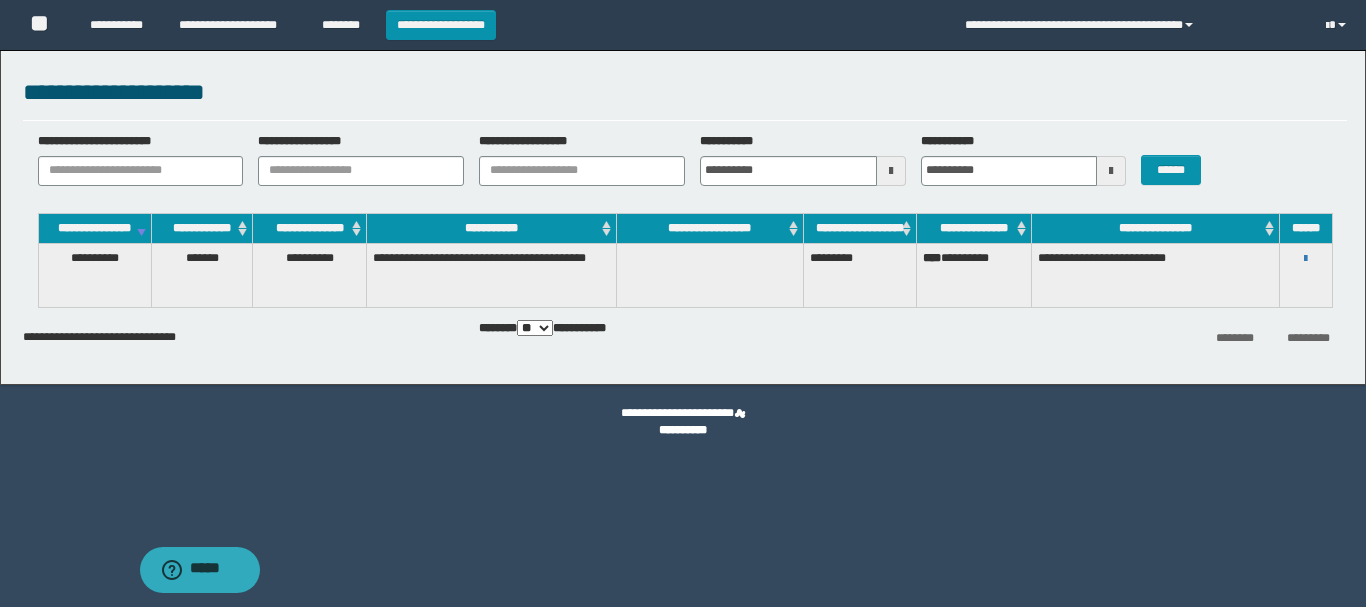 click on "**********" at bounding box center (974, 275) 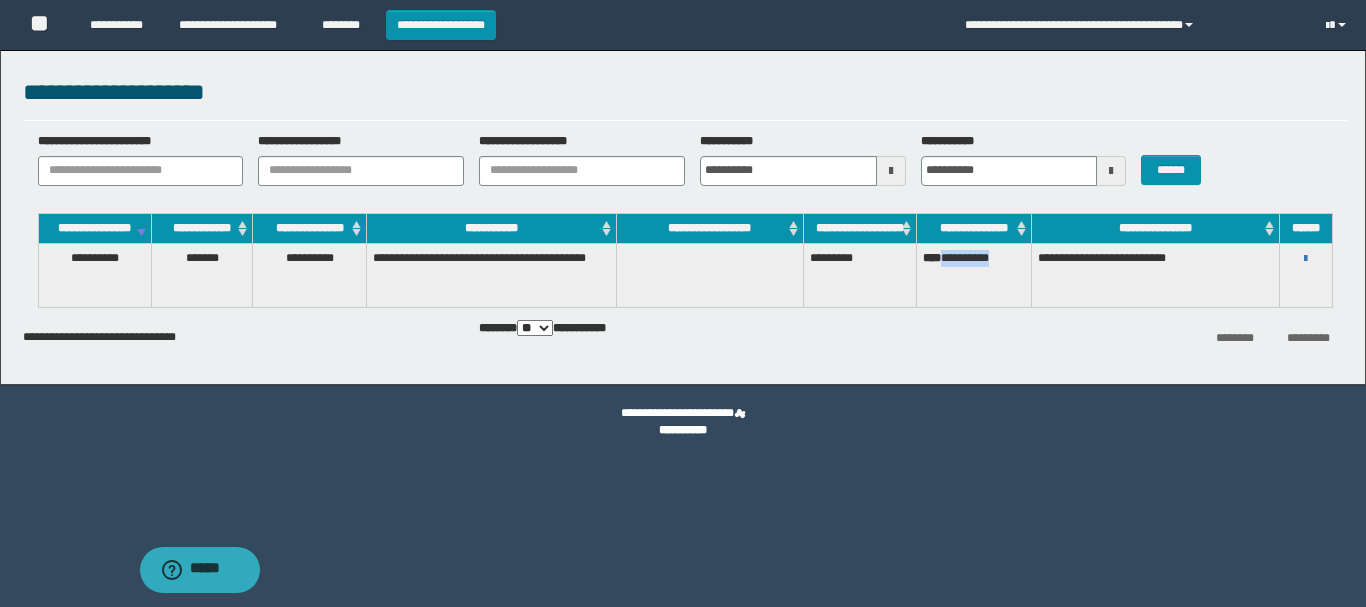 click on "**********" at bounding box center [974, 275] 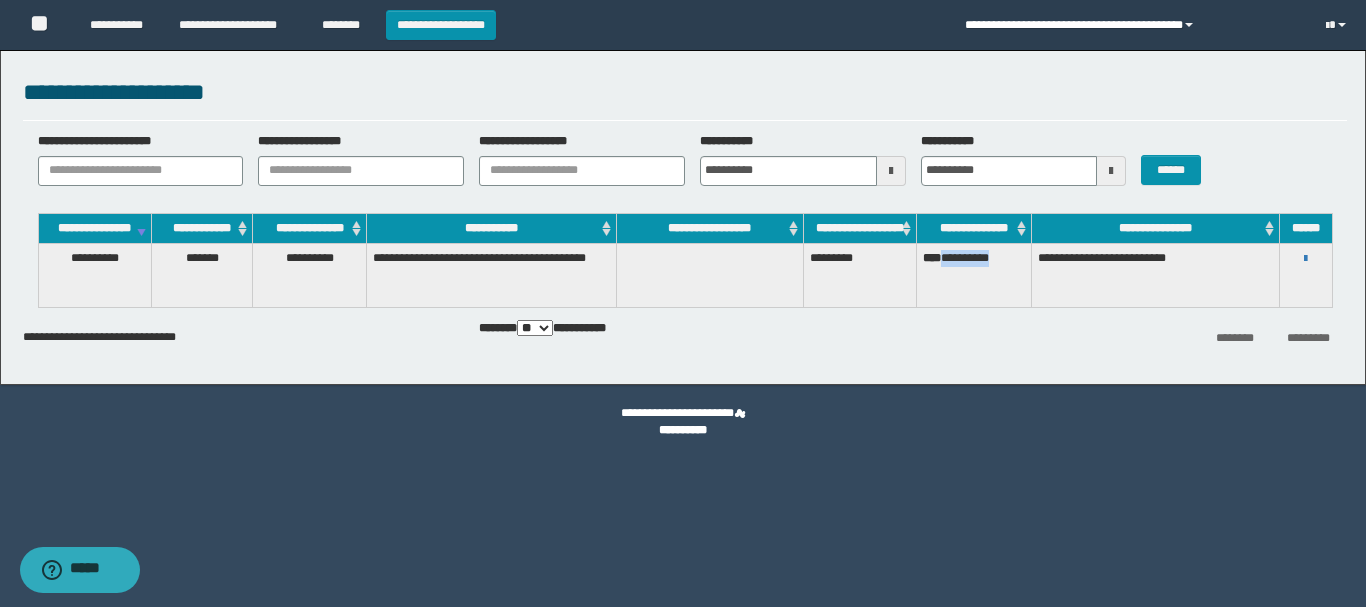 click on "**********" at bounding box center (1130, 25) 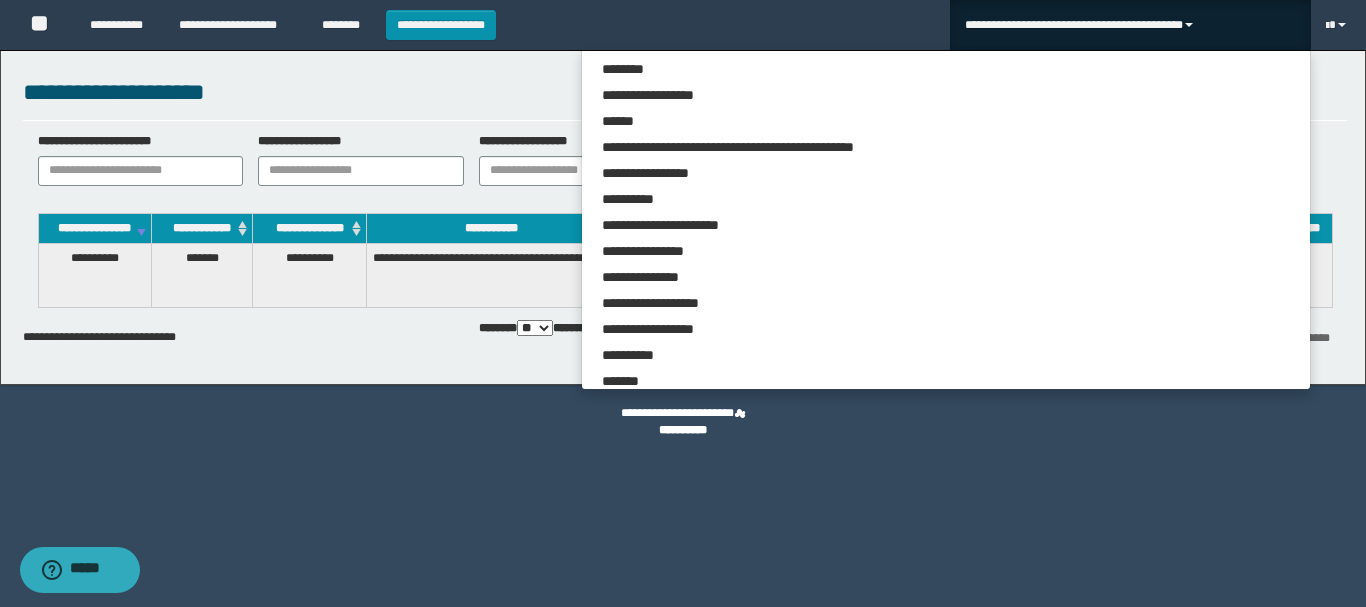scroll, scrollTop: 3567, scrollLeft: 0, axis: vertical 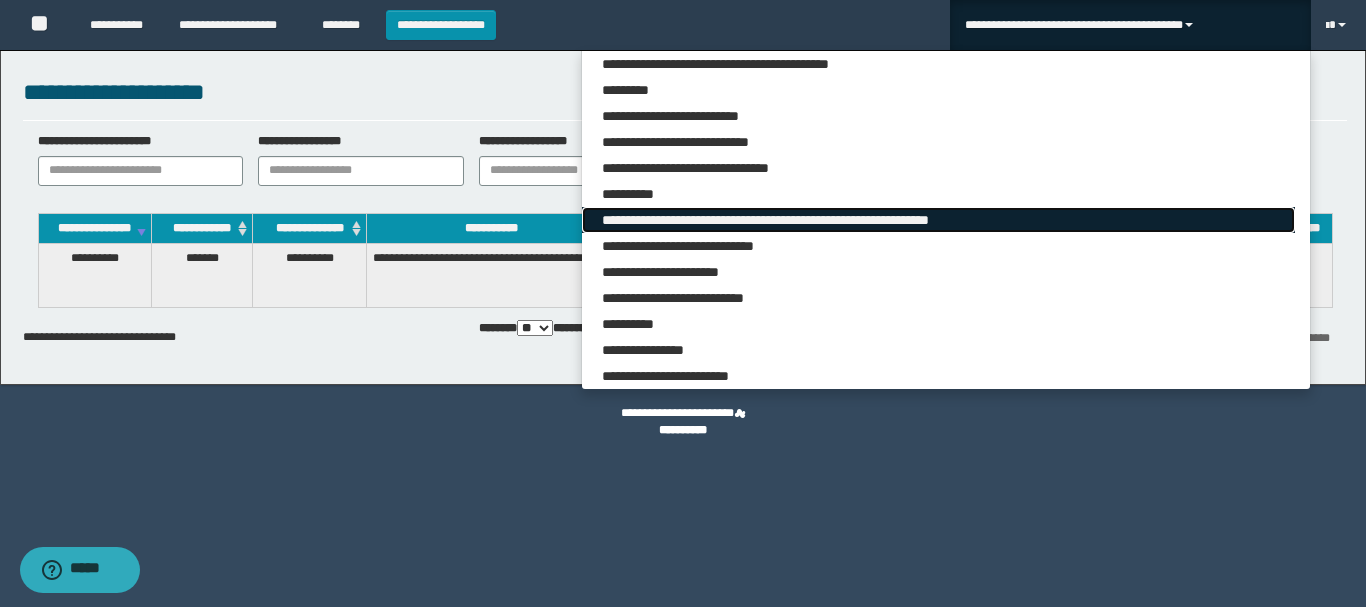 click on "**********" at bounding box center [938, 220] 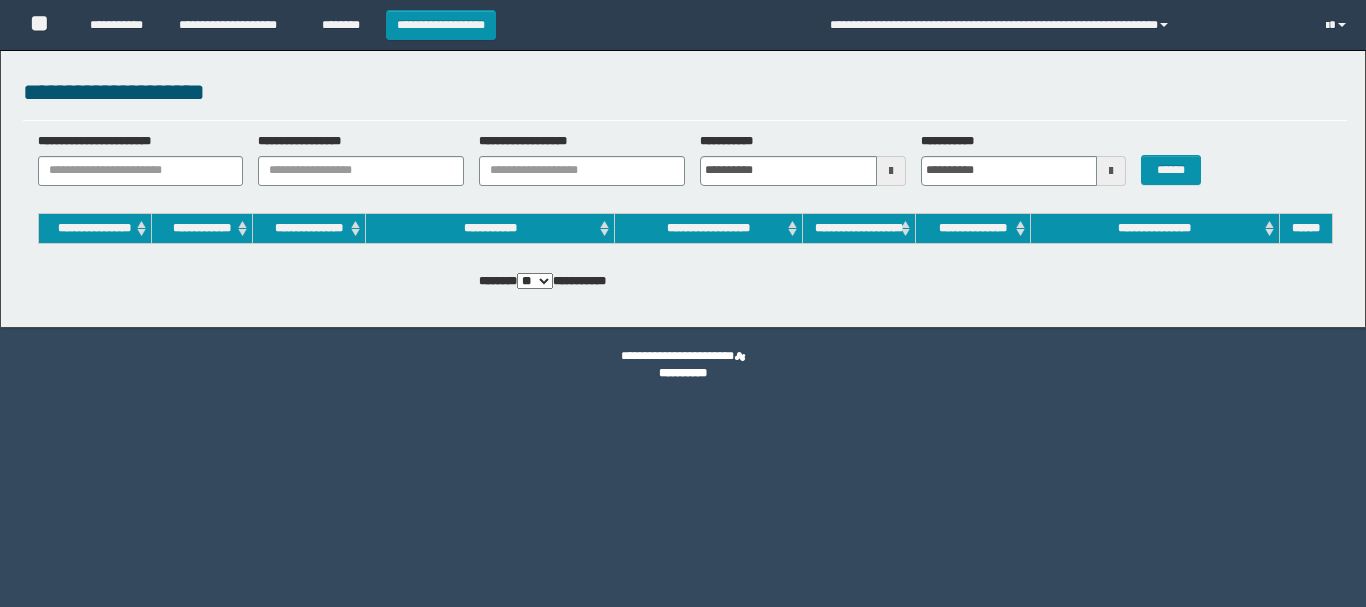 scroll, scrollTop: 0, scrollLeft: 0, axis: both 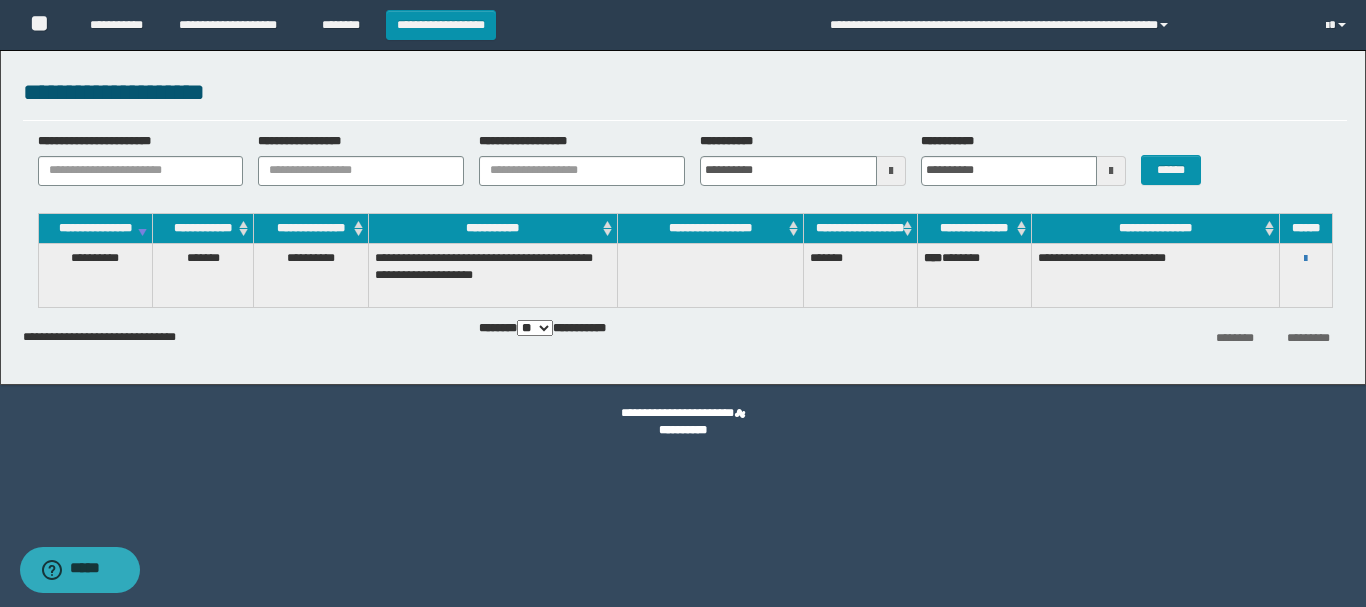 click on "**********" at bounding box center [1306, 258] 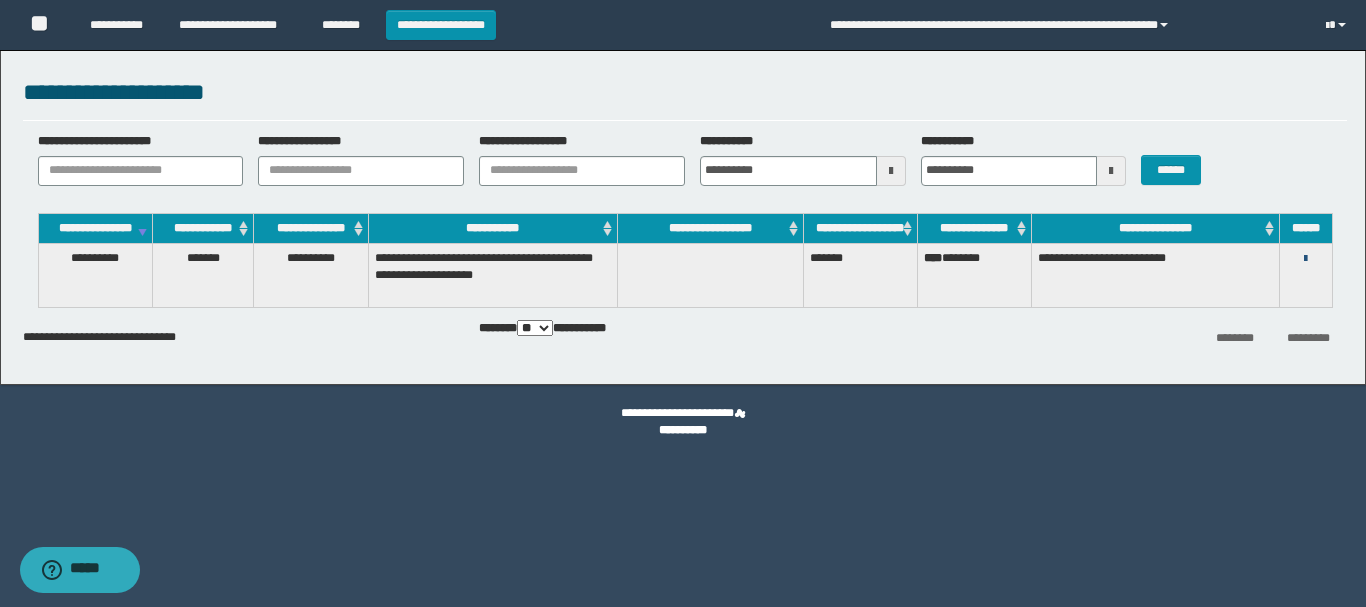 click at bounding box center [1305, 259] 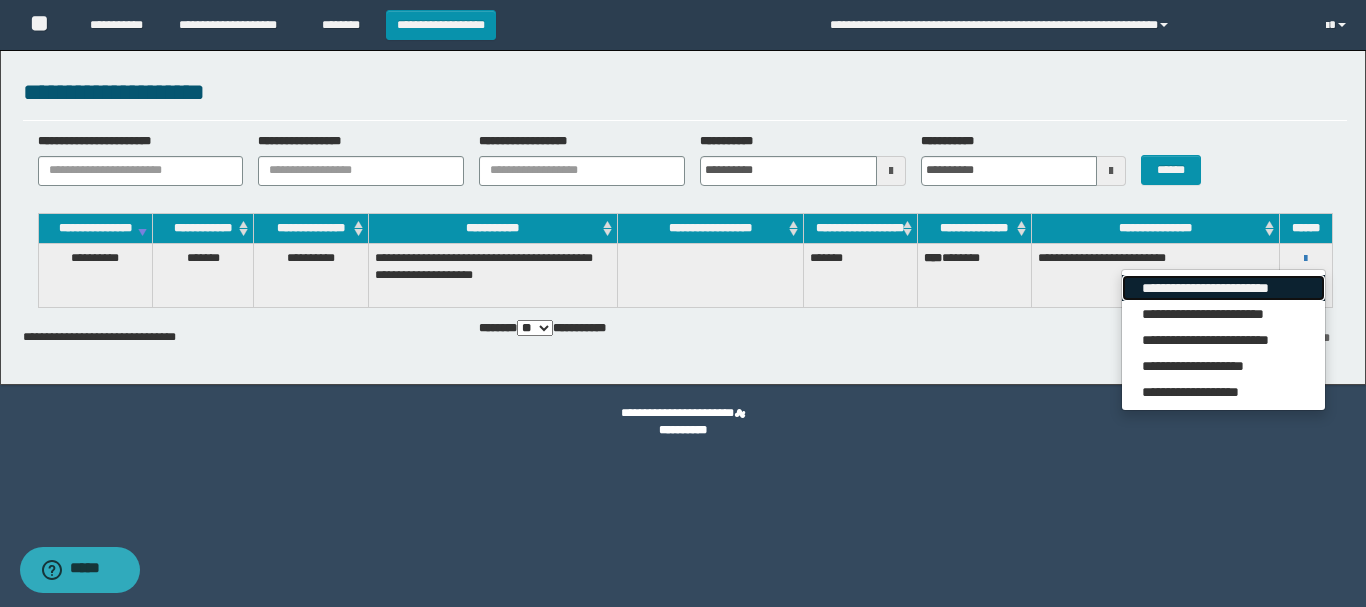click on "**********" at bounding box center (1223, 288) 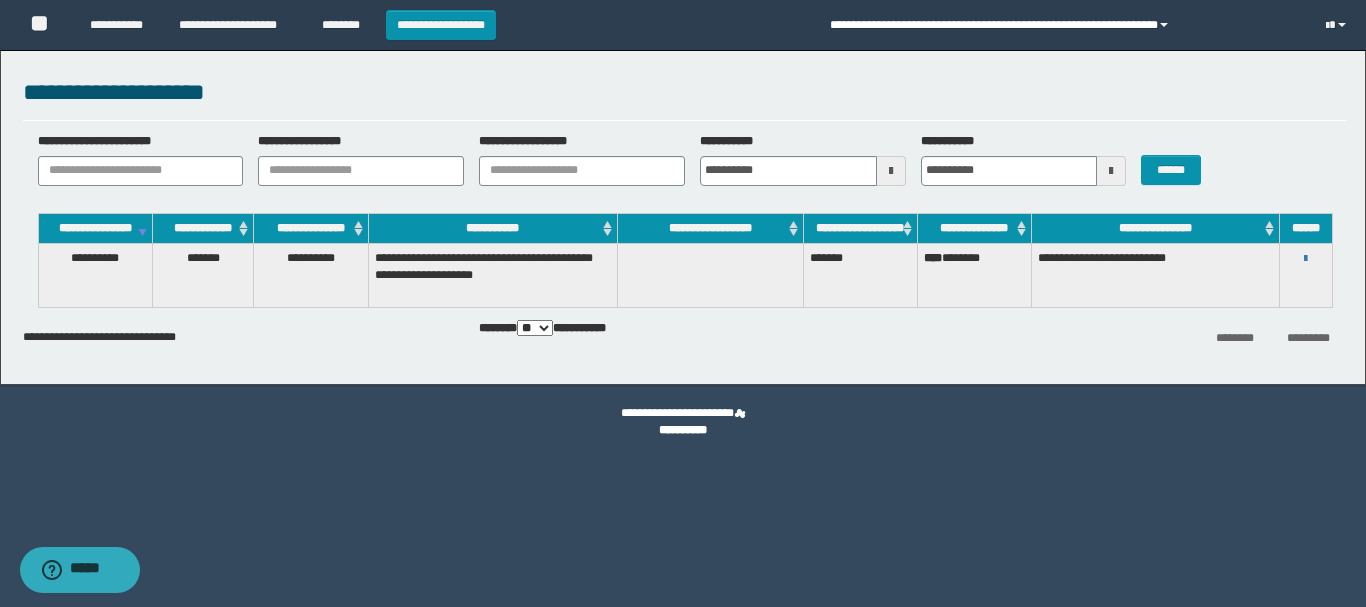 click on "**********" at bounding box center (1062, 25) 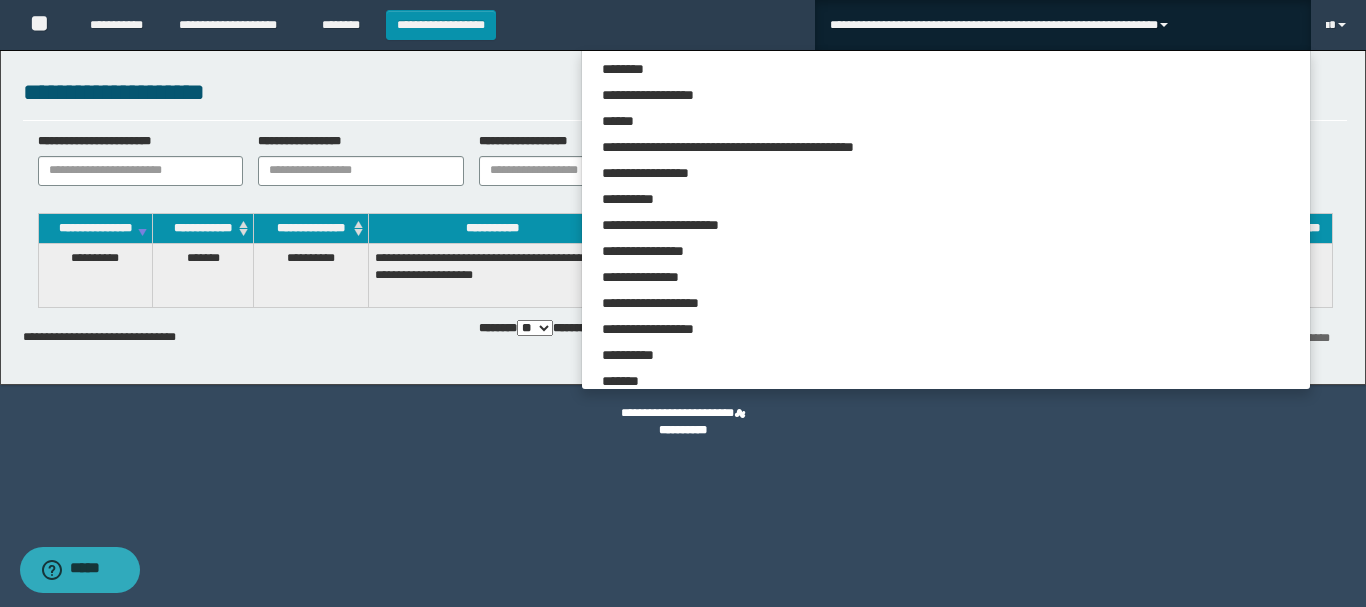 scroll, scrollTop: 5283, scrollLeft: 0, axis: vertical 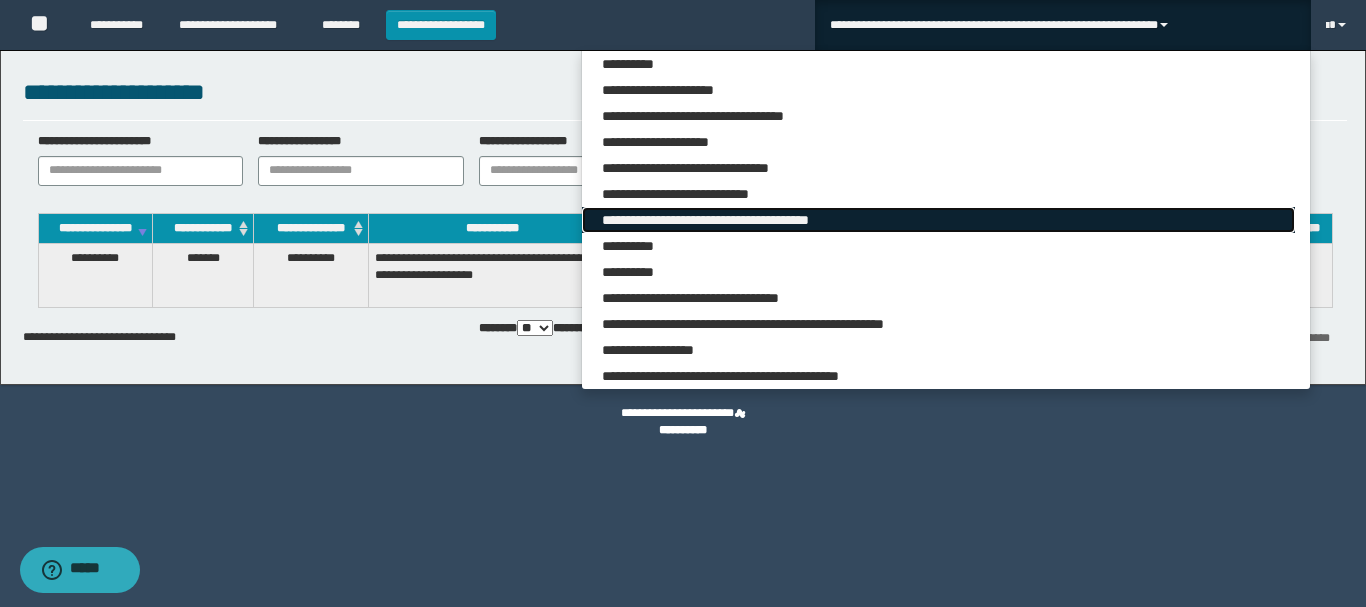 click on "**********" at bounding box center (938, 220) 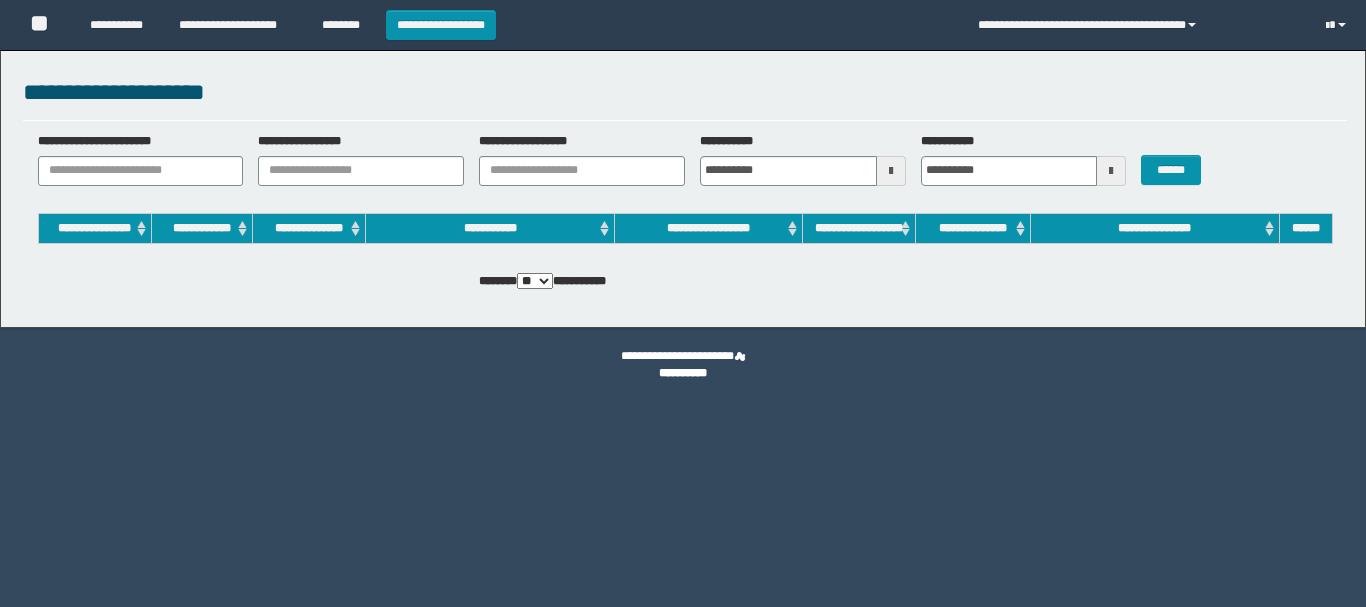 scroll, scrollTop: 0, scrollLeft: 0, axis: both 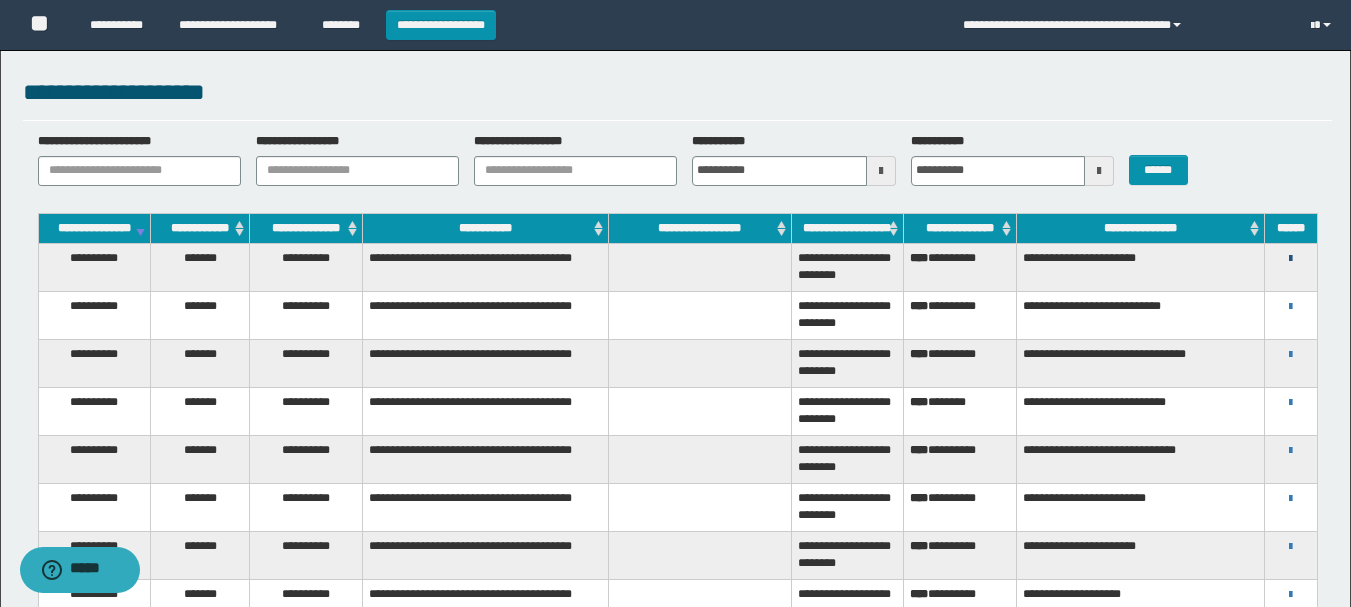 click at bounding box center [1290, 259] 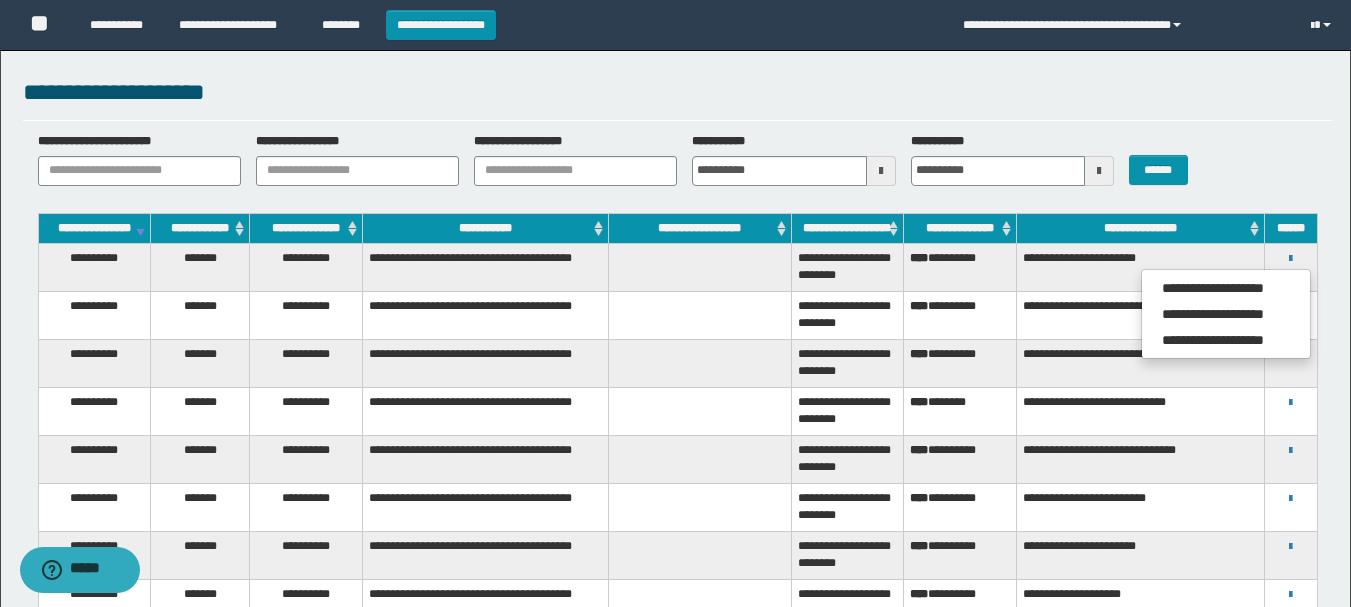 drag, startPoint x: 1099, startPoint y: 322, endPoint x: 1158, endPoint y: 322, distance: 59 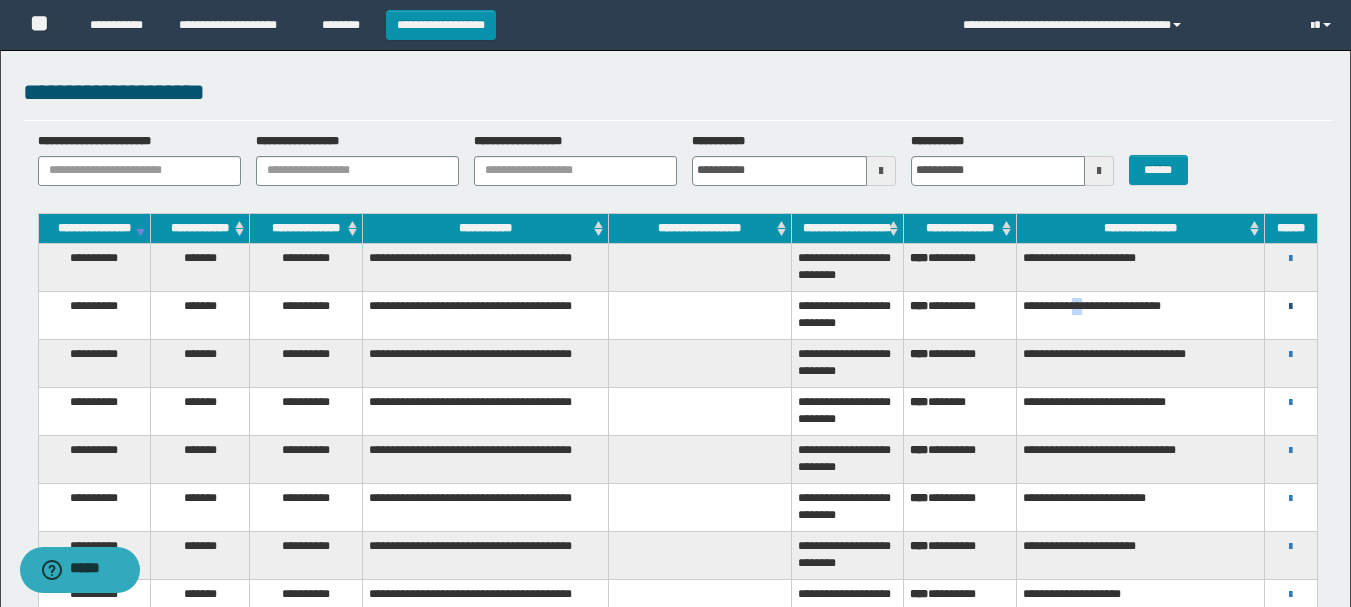 click at bounding box center (1290, 307) 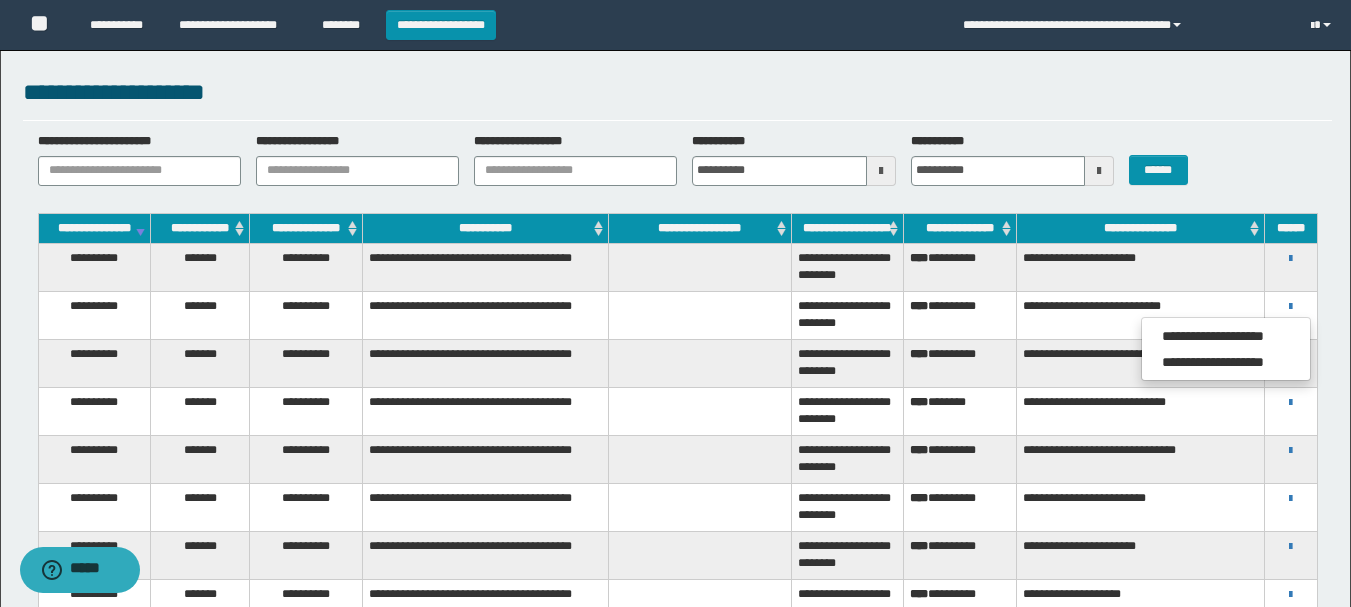 drag, startPoint x: 1063, startPoint y: 368, endPoint x: 1181, endPoint y: 391, distance: 120.22063 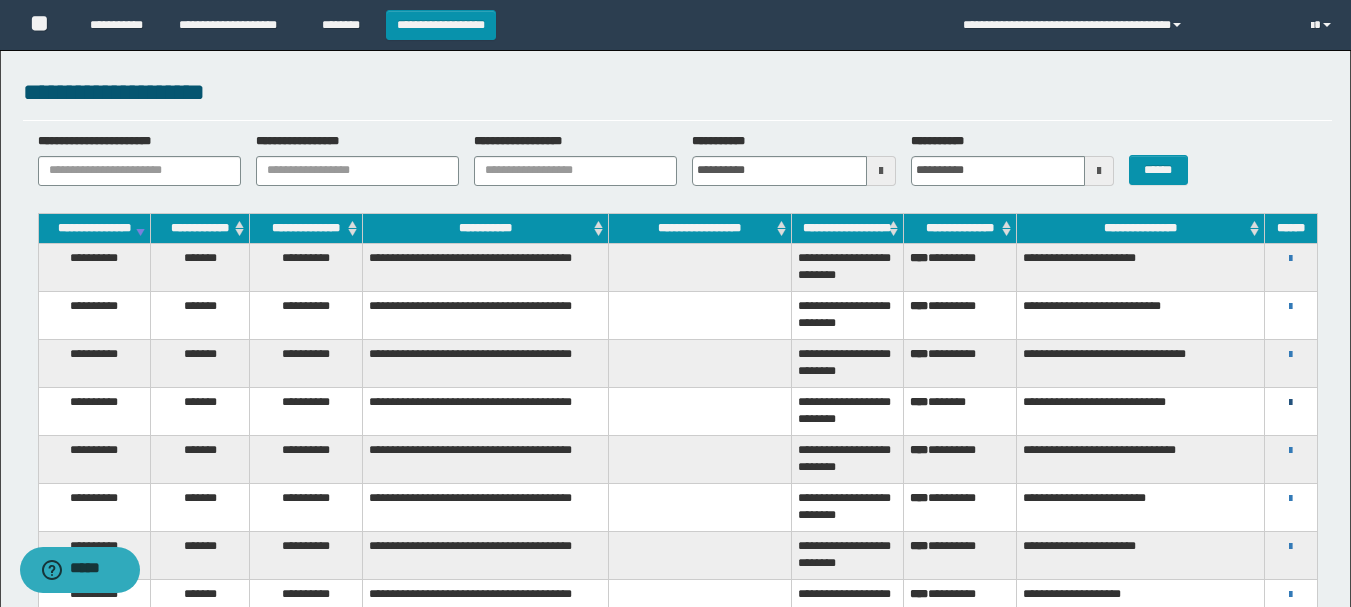 click at bounding box center (1290, 403) 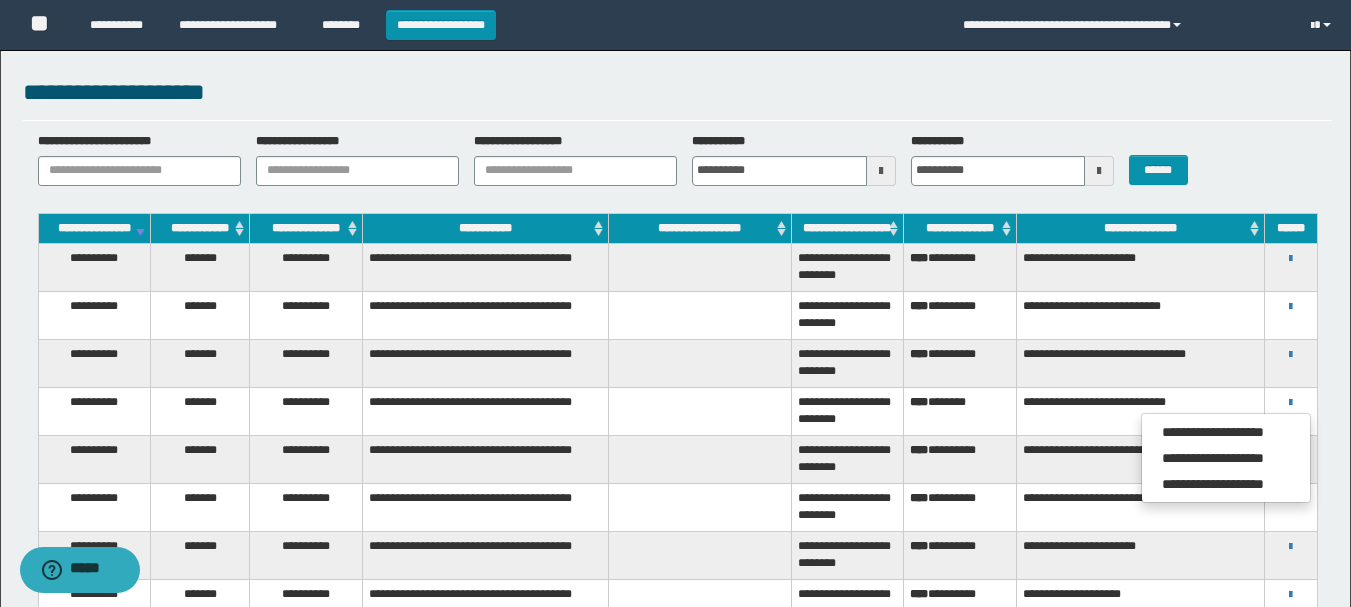 click on "*** ********" at bounding box center [959, 411] 